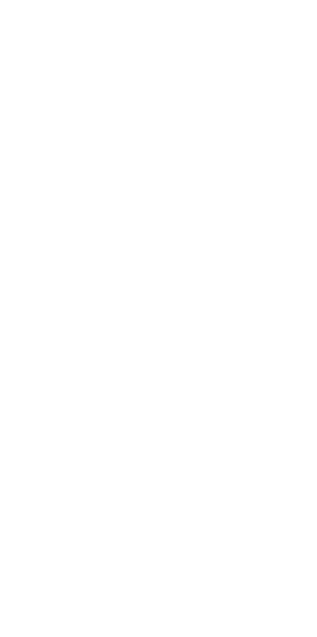 scroll, scrollTop: 0, scrollLeft: 0, axis: both 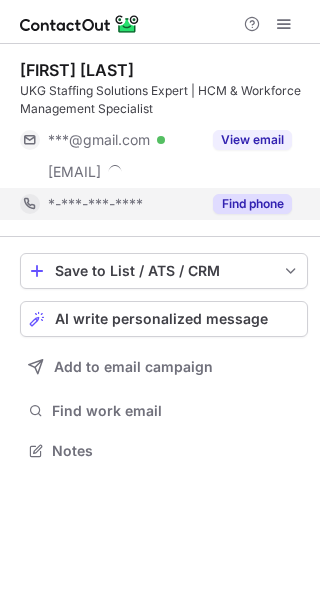 click on "Find phone" at bounding box center (252, 204) 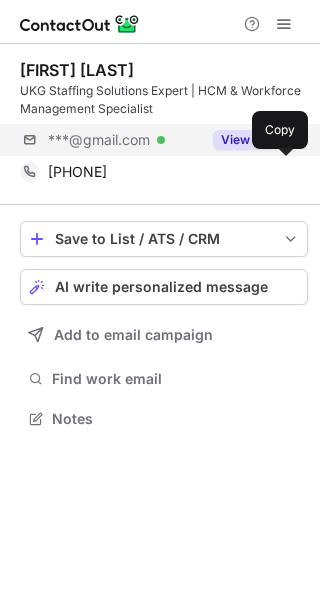 scroll, scrollTop: 405, scrollLeft: 320, axis: both 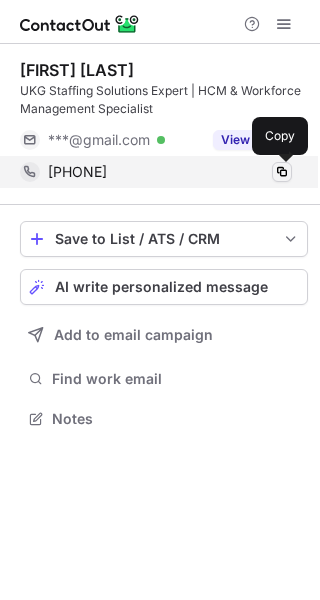 click at bounding box center [282, 172] 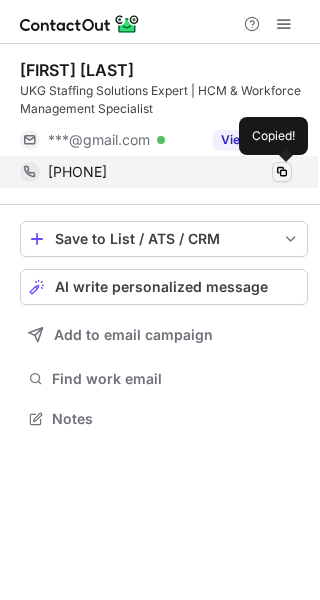 type 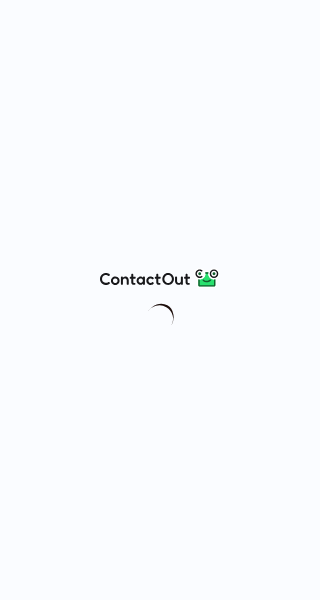 scroll, scrollTop: 0, scrollLeft: 0, axis: both 